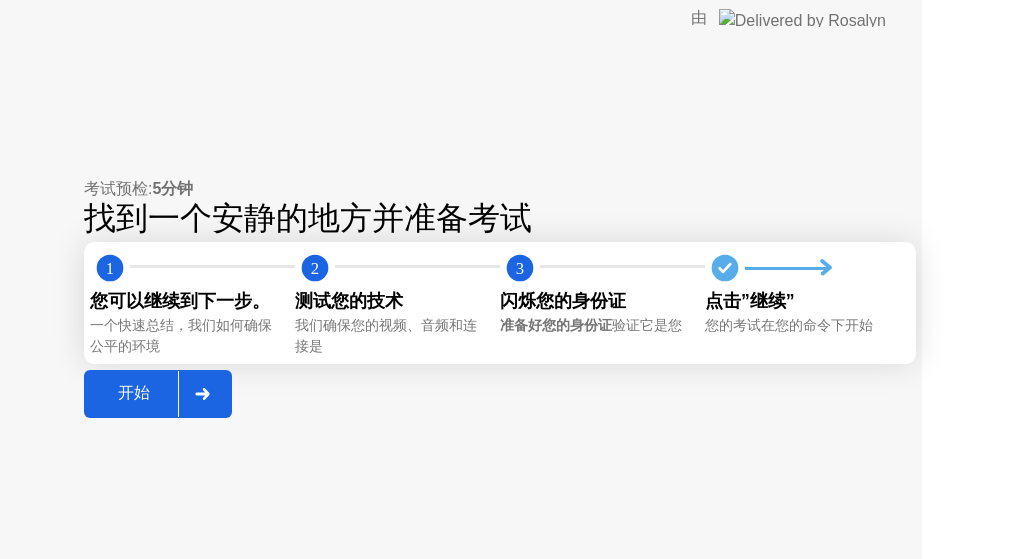scroll, scrollTop: 0, scrollLeft: 0, axis: both 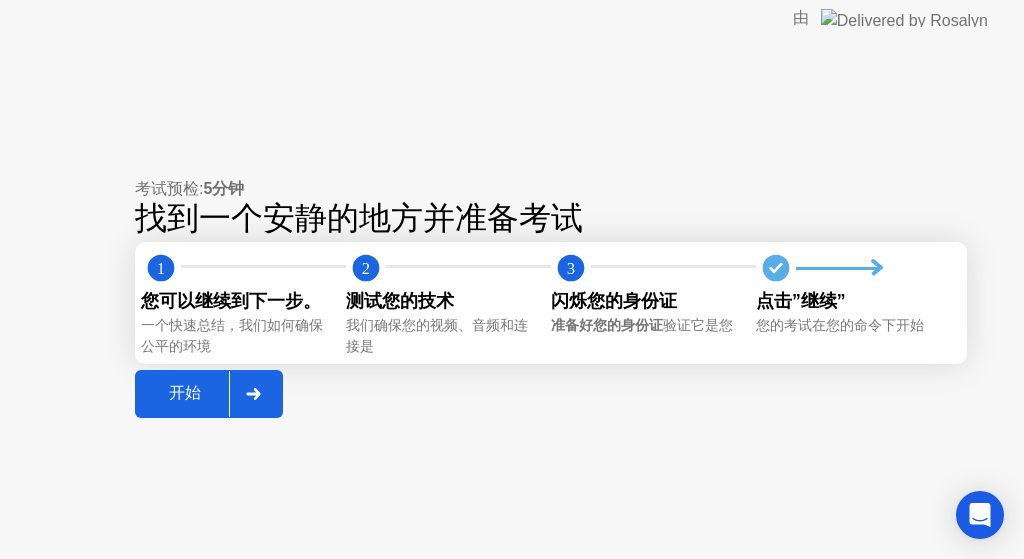 click 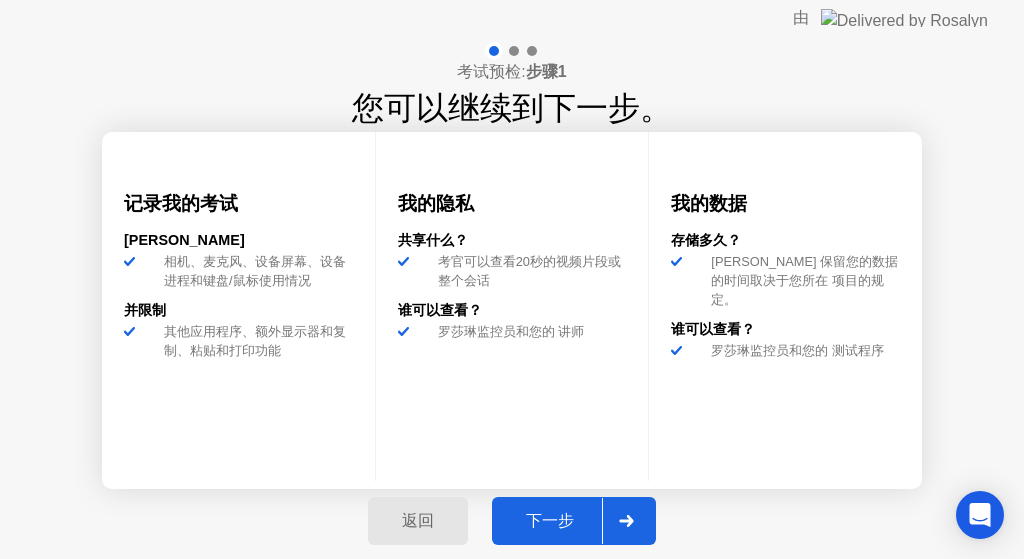 click on "下一步" 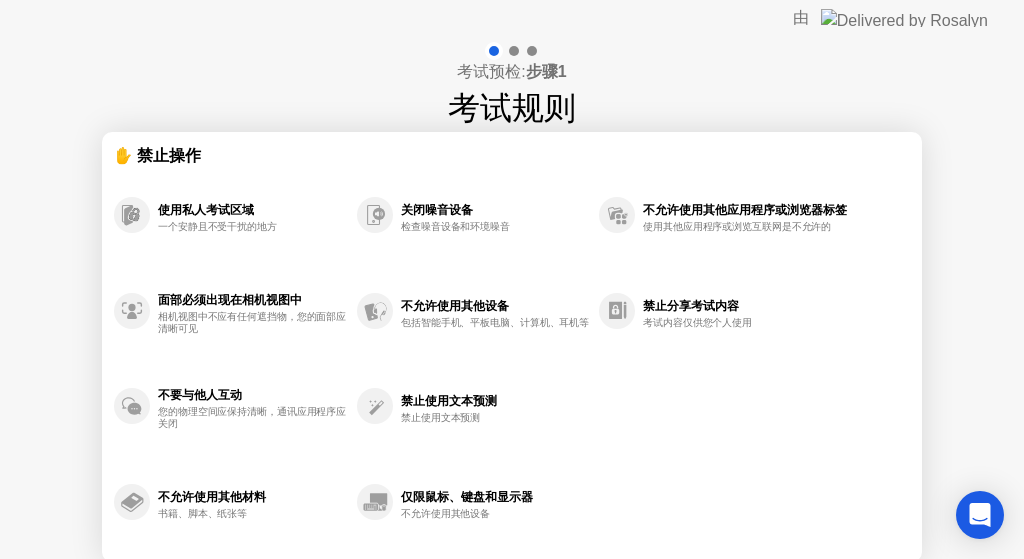 drag, startPoint x: 733, startPoint y: 371, endPoint x: 769, endPoint y: 266, distance: 111 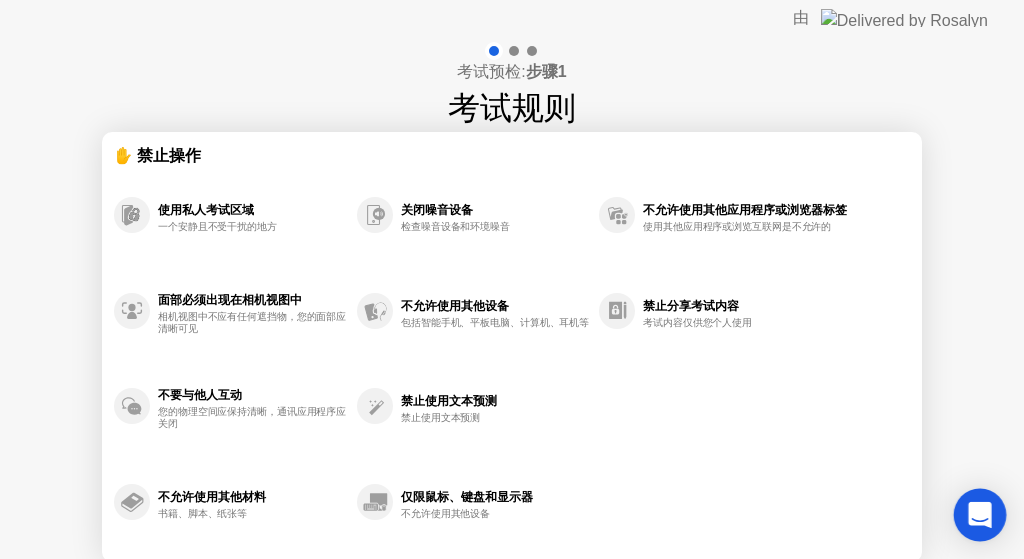 click at bounding box center [980, 515] 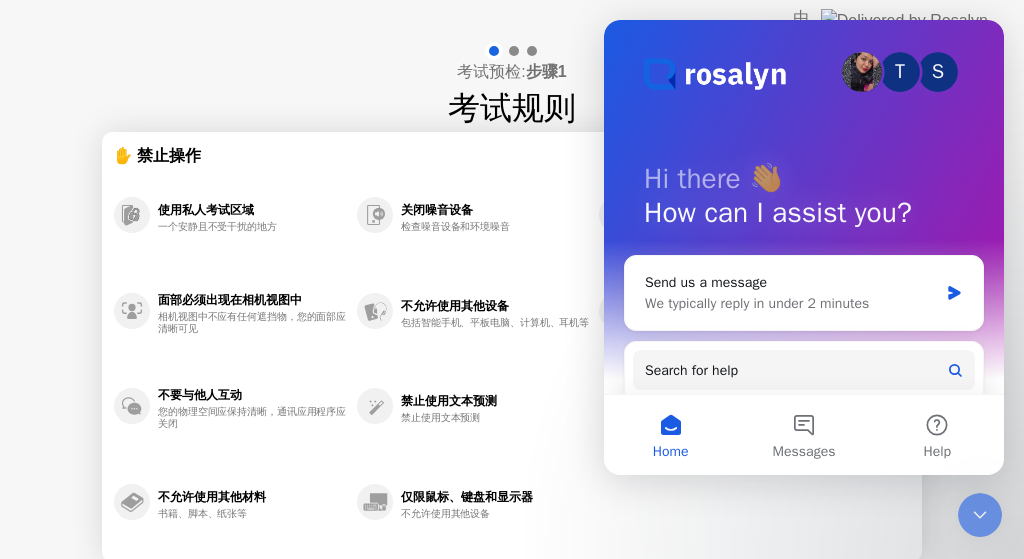 scroll, scrollTop: 0, scrollLeft: 0, axis: both 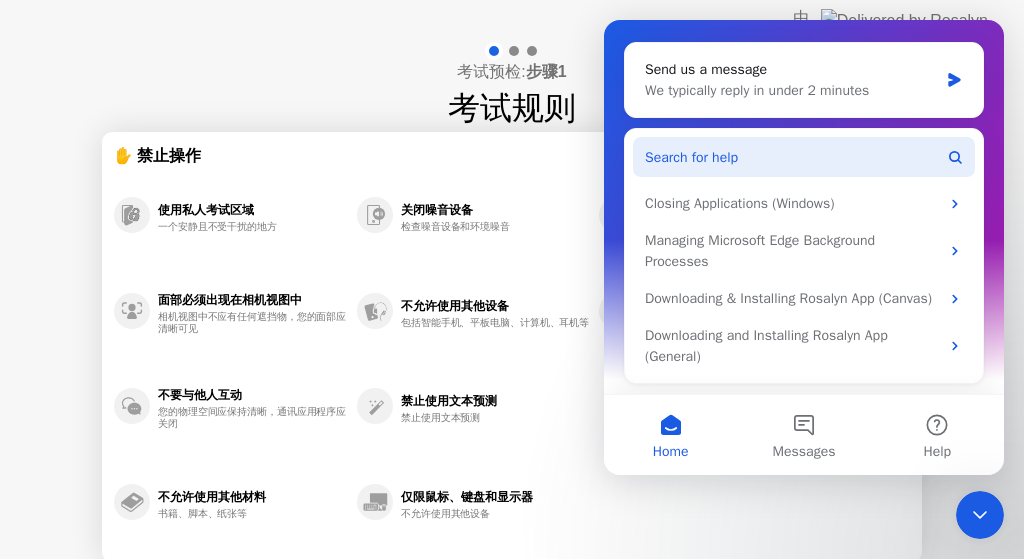 click on "Search for help" at bounding box center (804, 157) 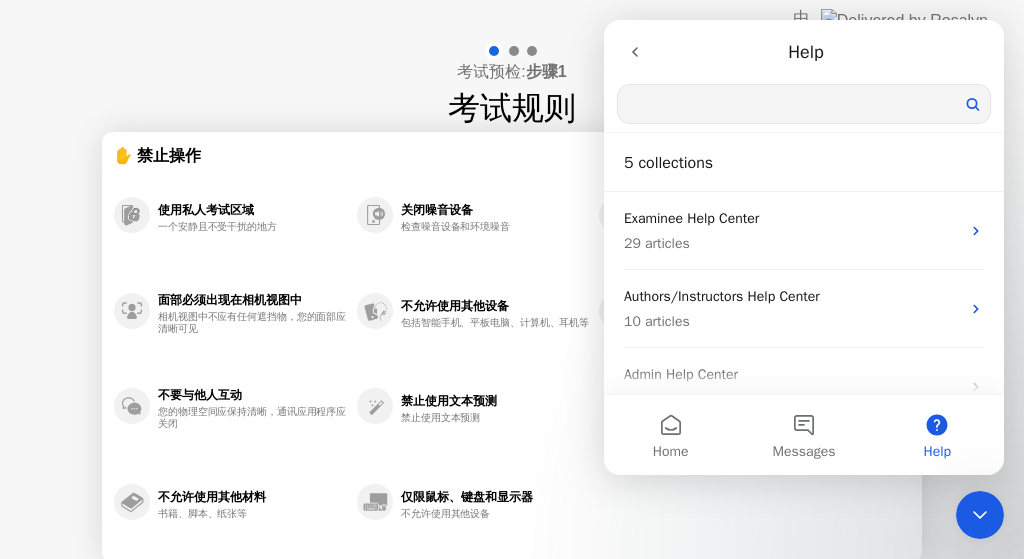 scroll, scrollTop: 0, scrollLeft: 0, axis: both 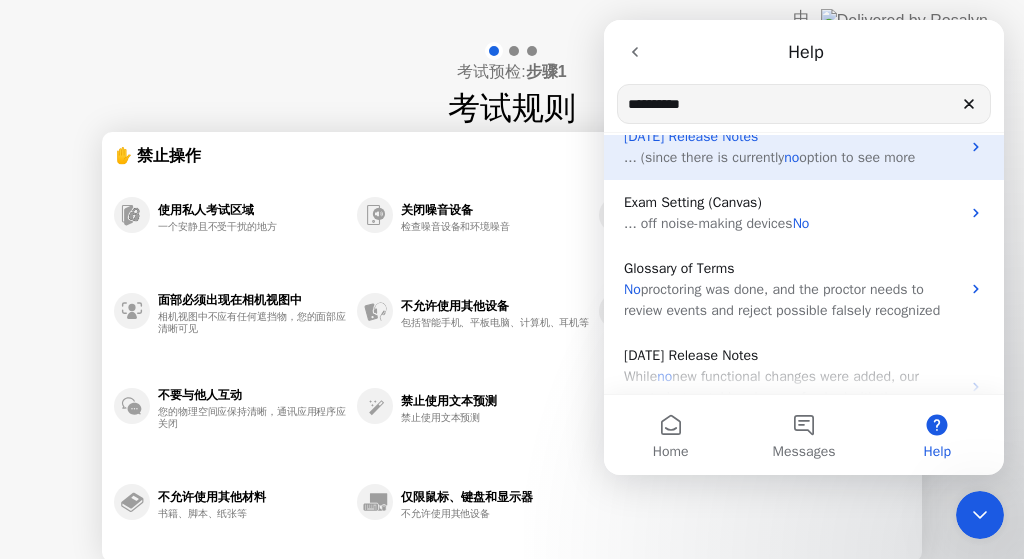 type on "**********" 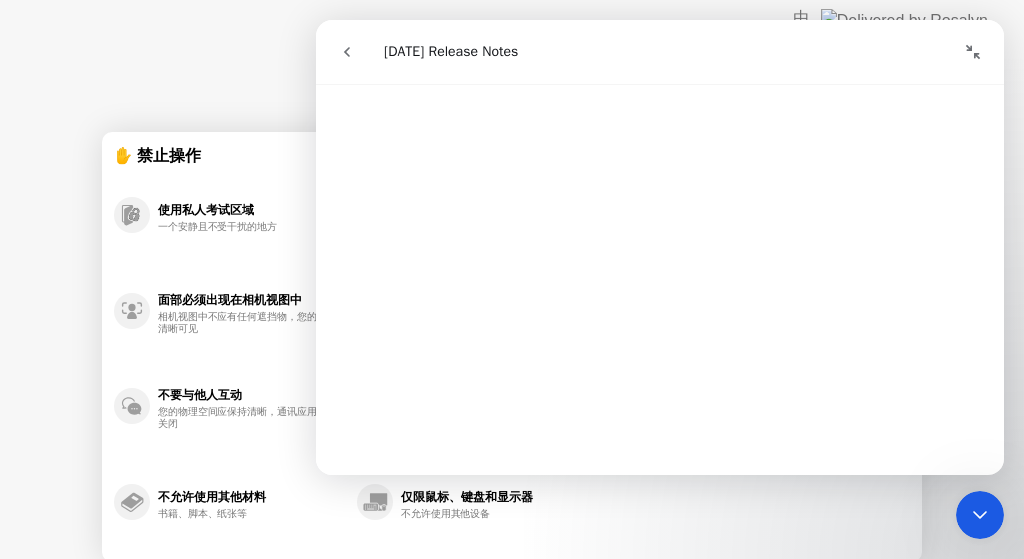 scroll, scrollTop: 436, scrollLeft: 0, axis: vertical 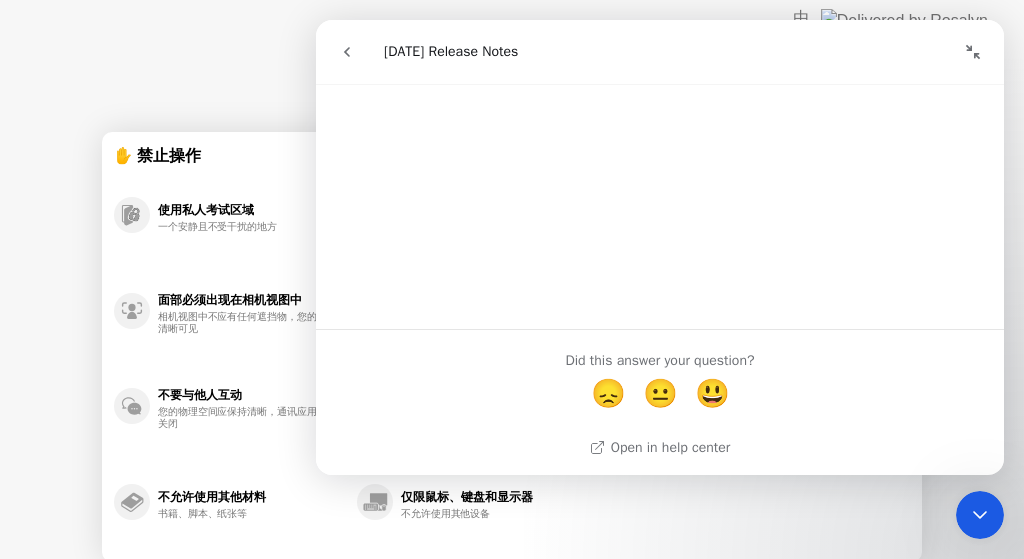 click at bounding box center [347, 52] 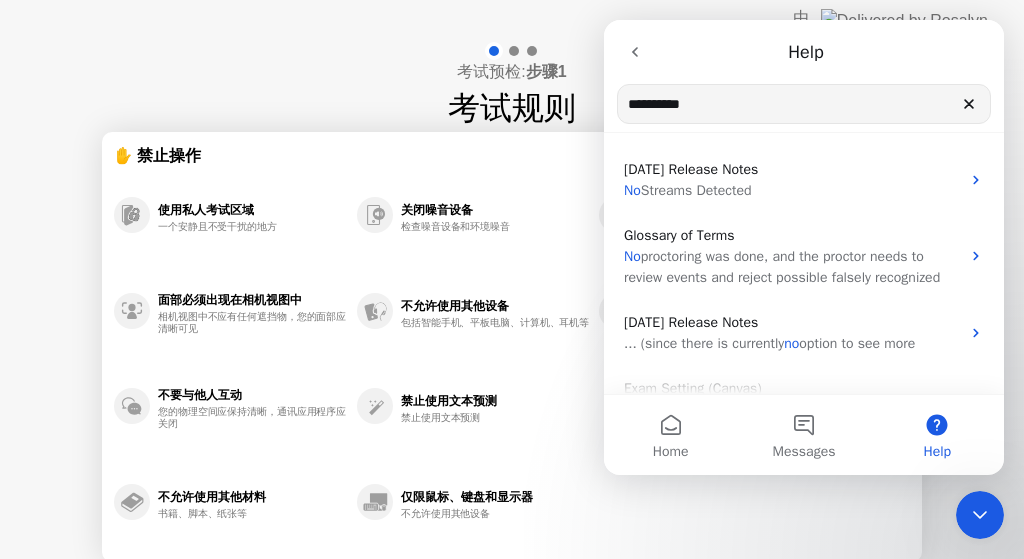 click at bounding box center [635, 52] 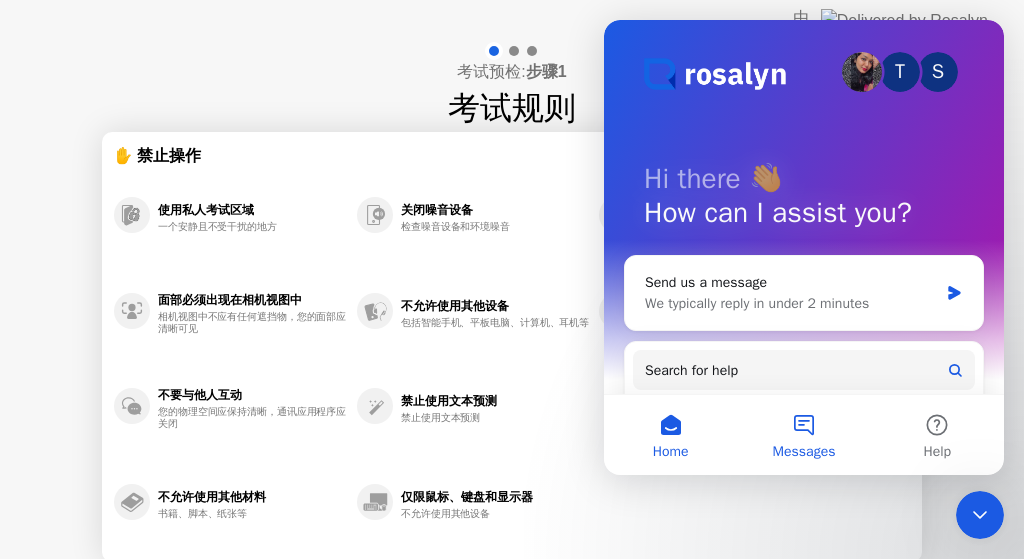 click on "Messages" at bounding box center (803, 435) 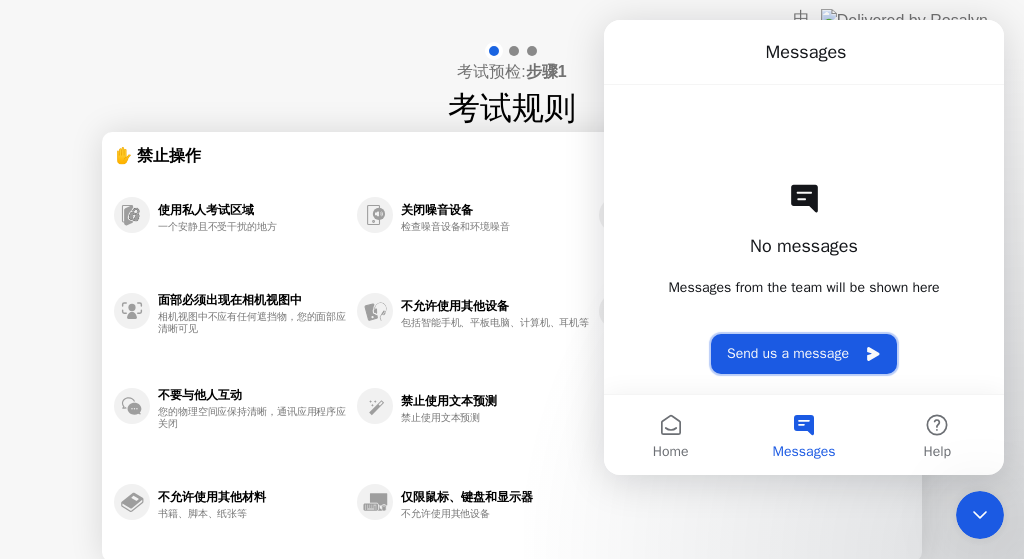 click on "Send us a message" at bounding box center [804, 354] 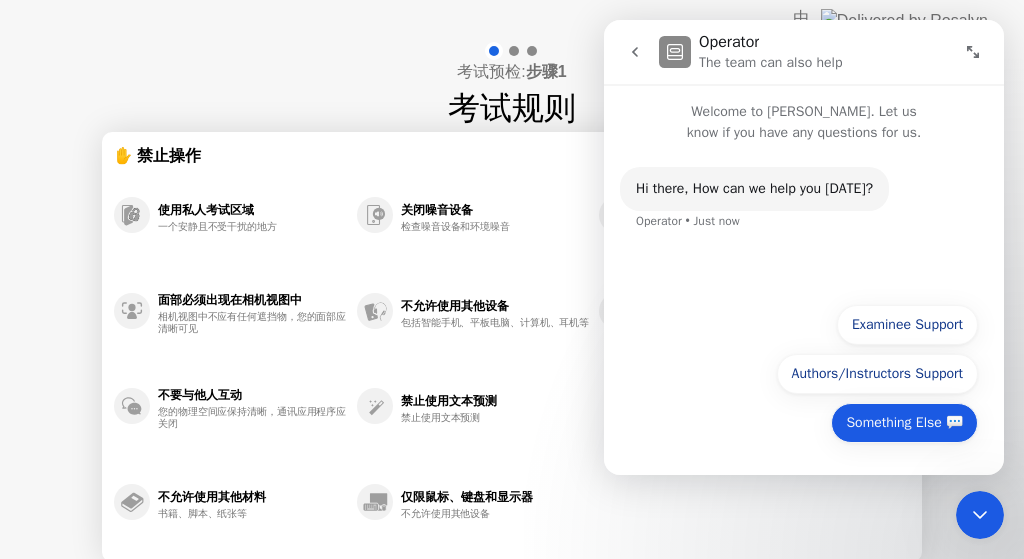 click on "Something Else 💬" at bounding box center (904, 423) 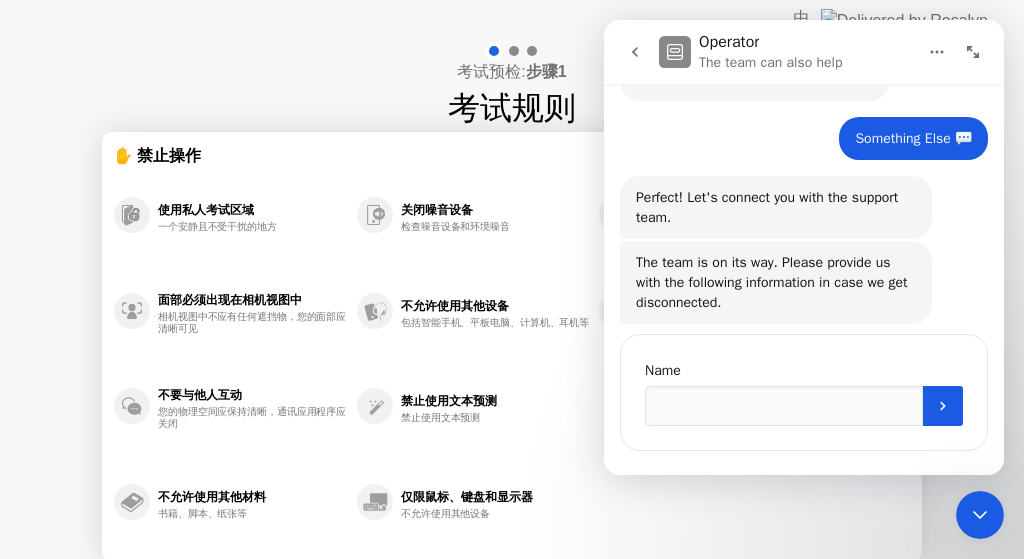 scroll, scrollTop: 137, scrollLeft: 0, axis: vertical 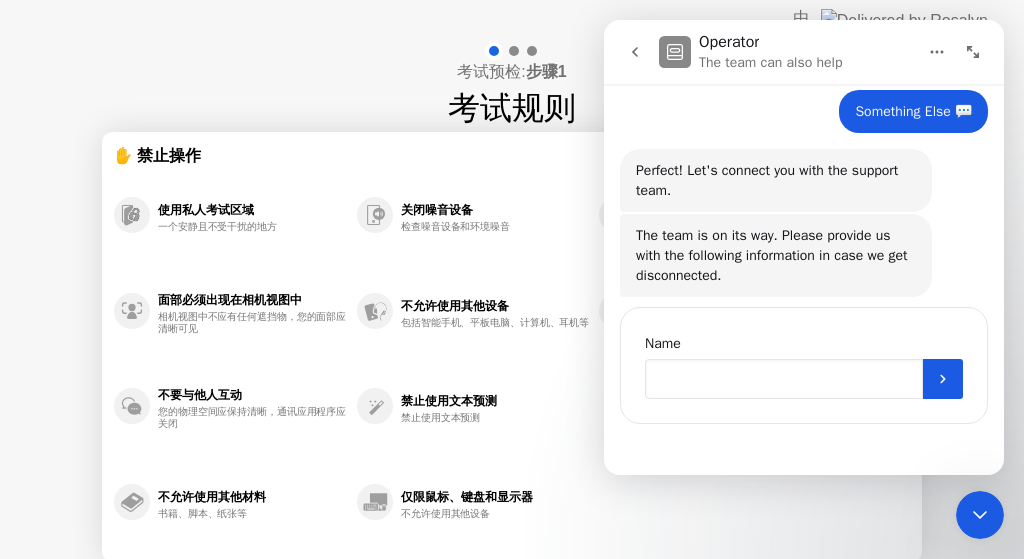 click at bounding box center [784, 379] 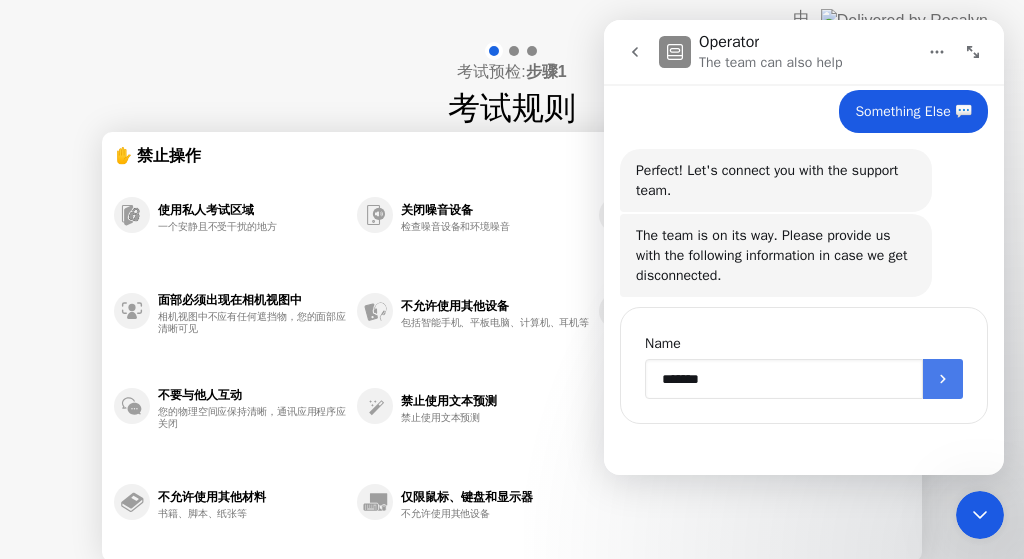 type on "*******" 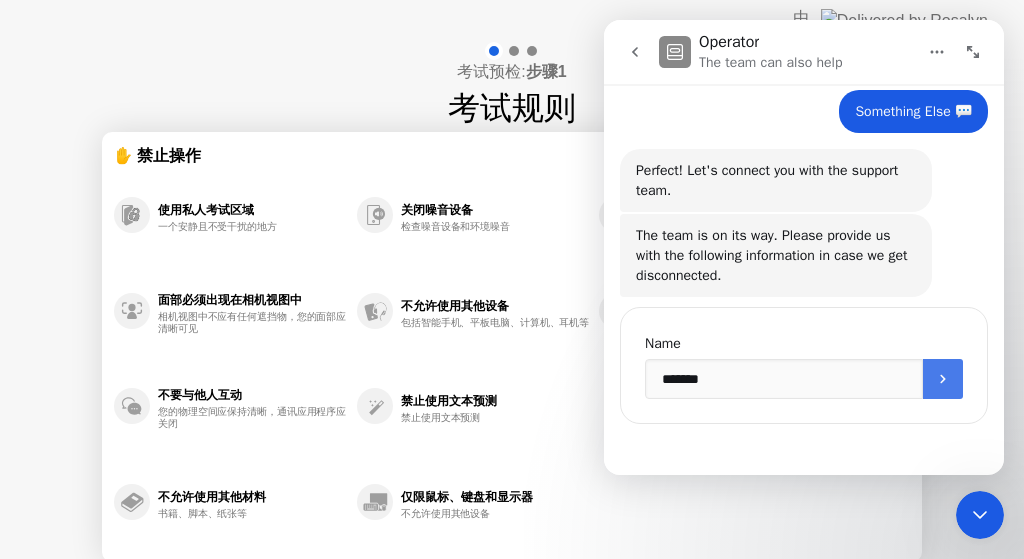 click 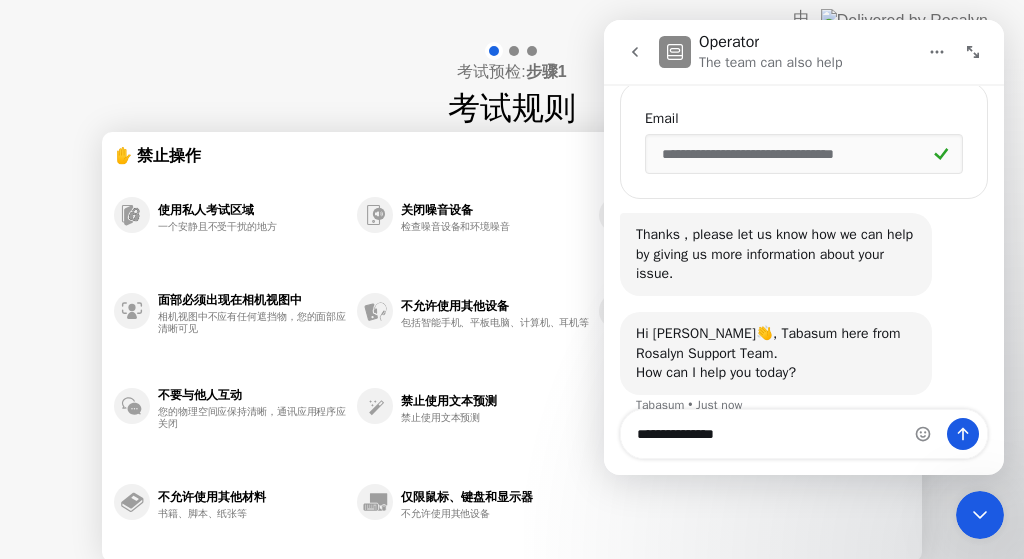 scroll, scrollTop: 523, scrollLeft: 0, axis: vertical 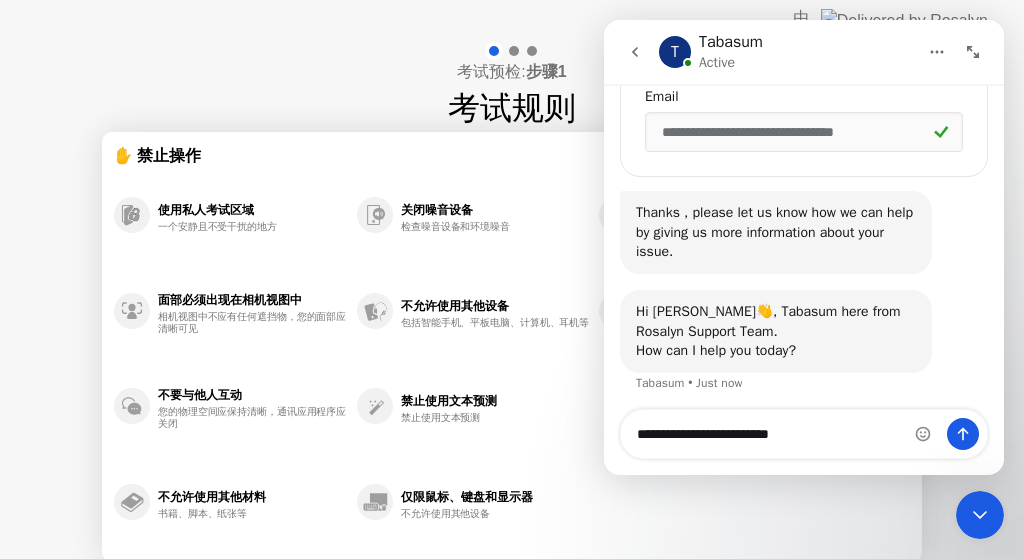 click on "**********" at bounding box center [804, 434] 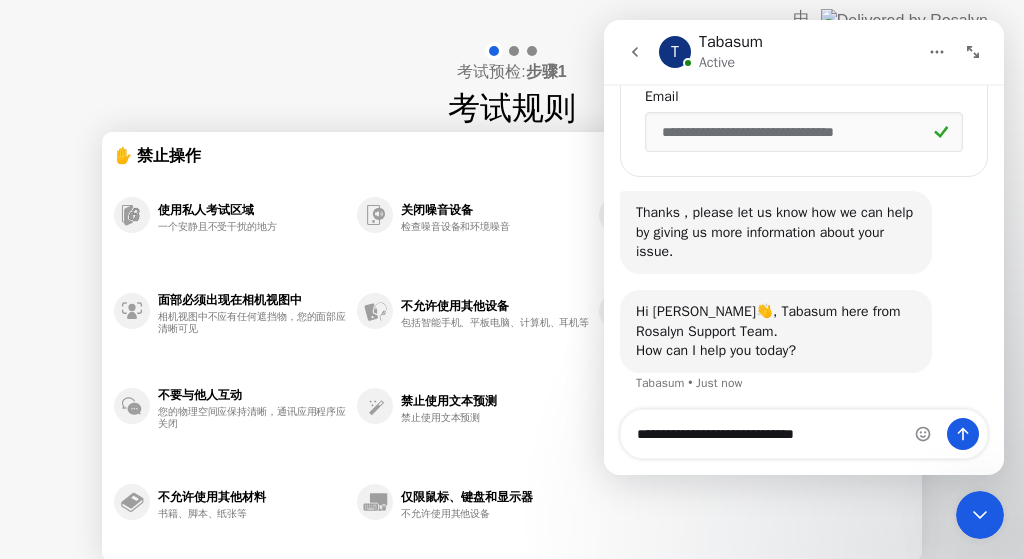 type on "**********" 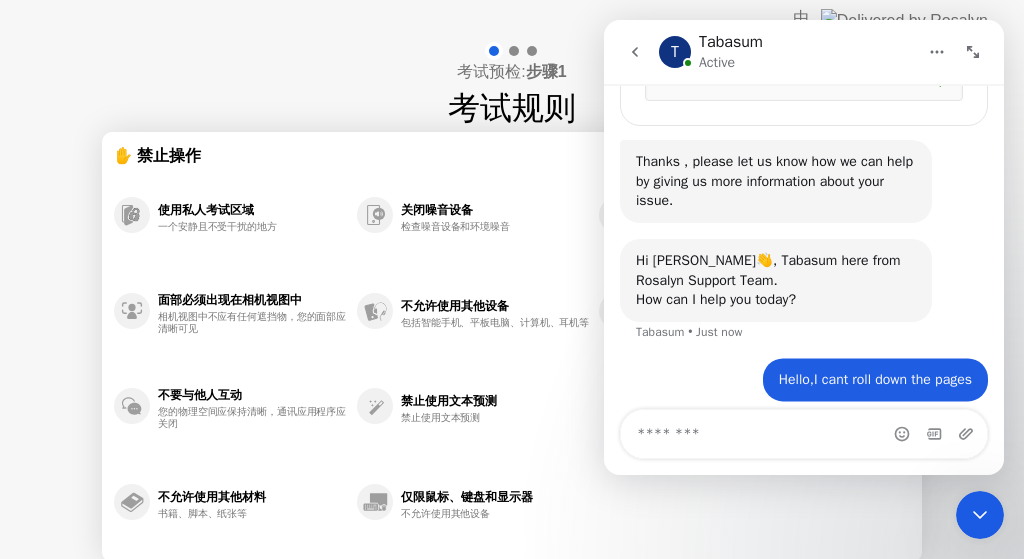 scroll, scrollTop: 583, scrollLeft: 0, axis: vertical 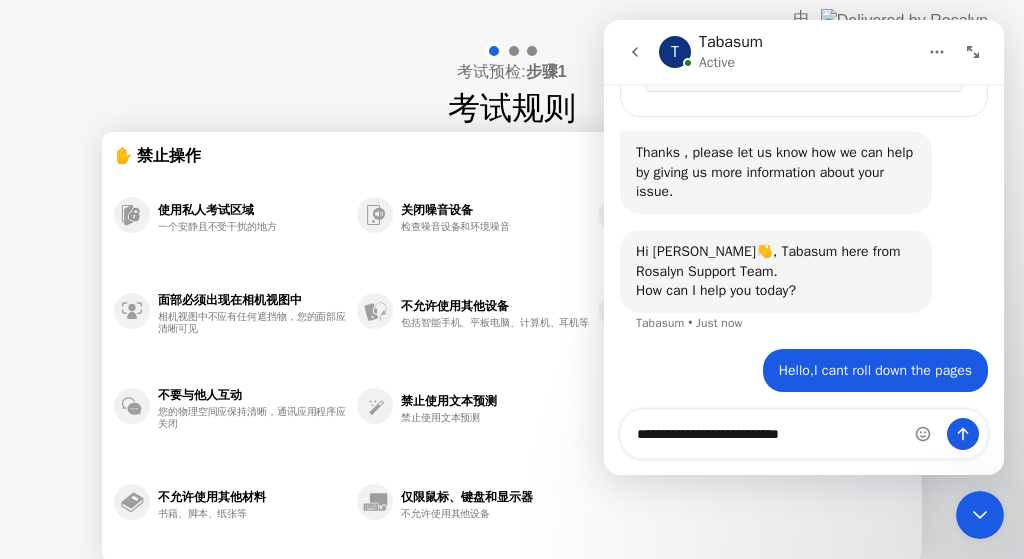type on "**********" 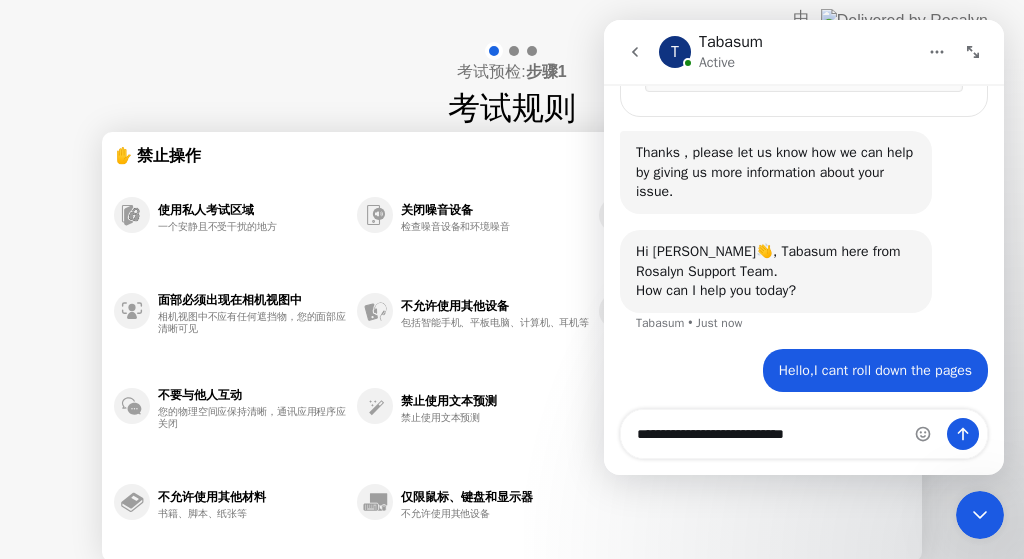 type 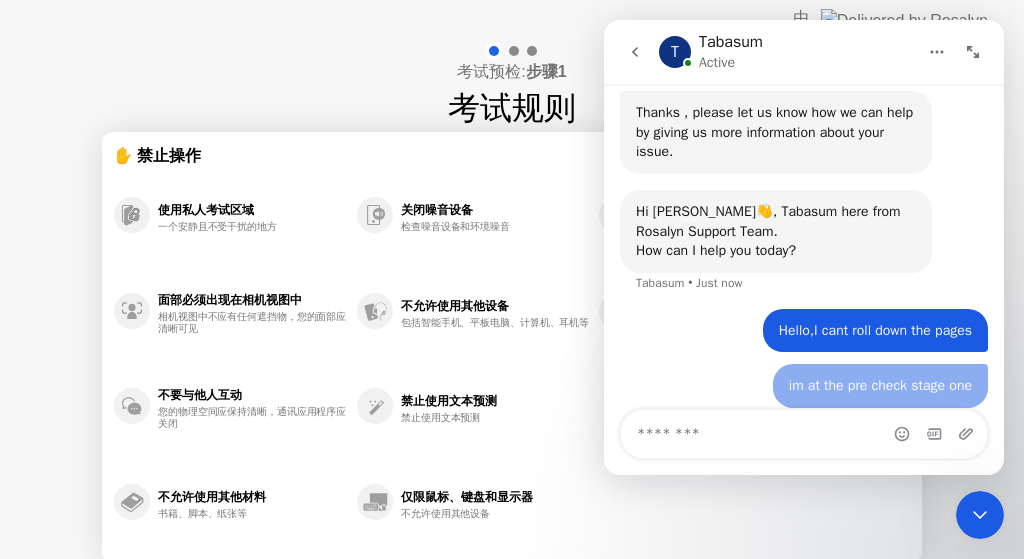 scroll, scrollTop: 628, scrollLeft: 0, axis: vertical 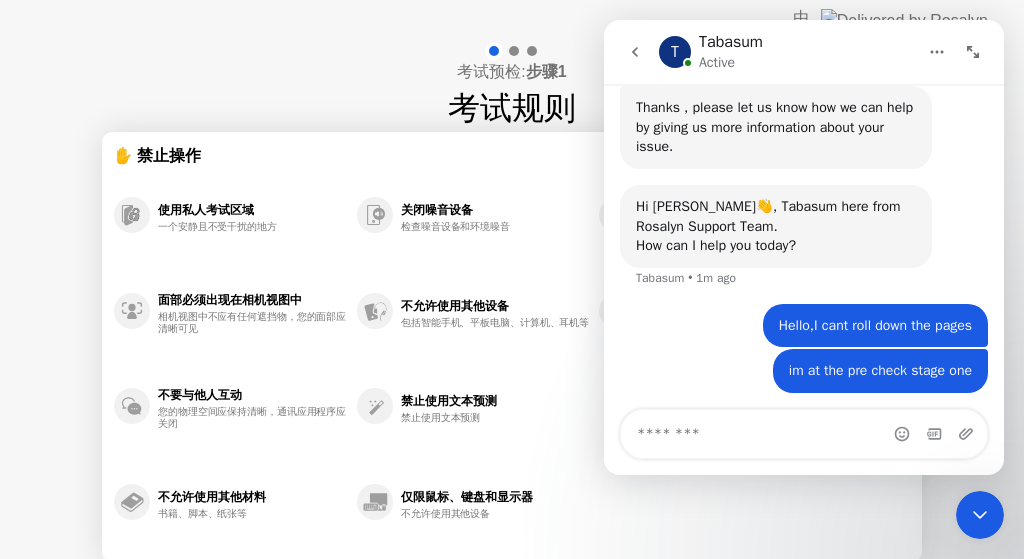 drag, startPoint x: 433, startPoint y: 413, endPoint x: 451, endPoint y: 337, distance: 78.10249 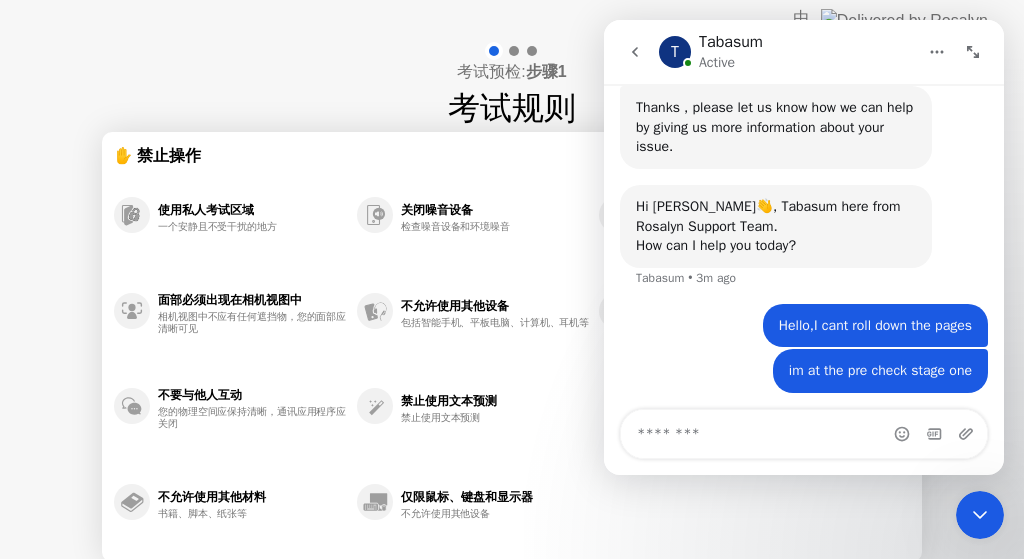 click on "✋ 禁止操作" 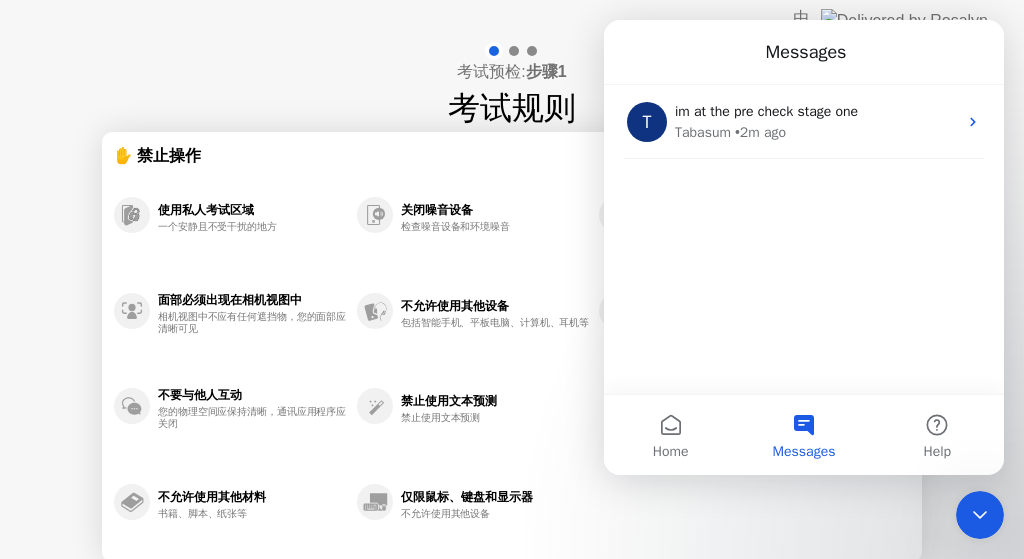 click 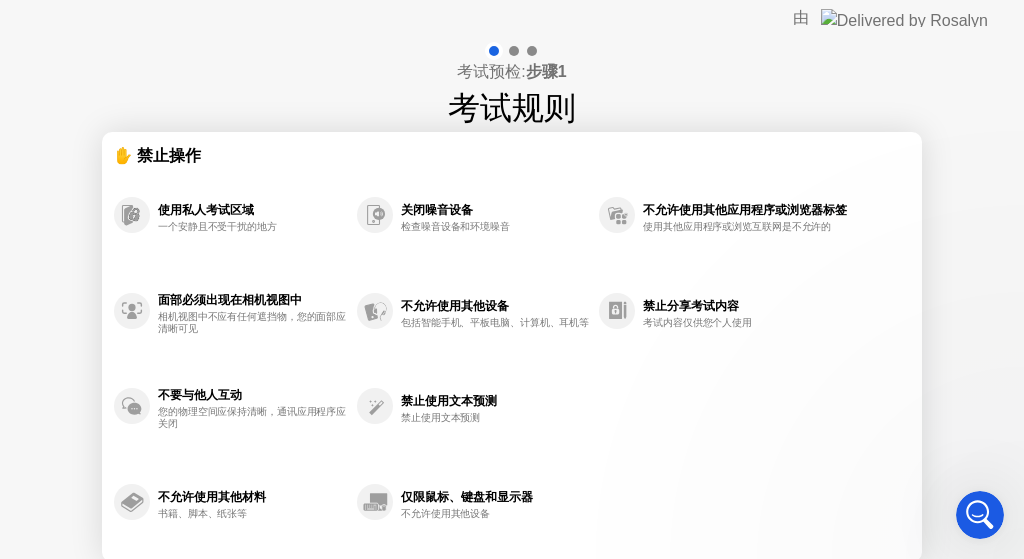 scroll, scrollTop: 0, scrollLeft: 0, axis: both 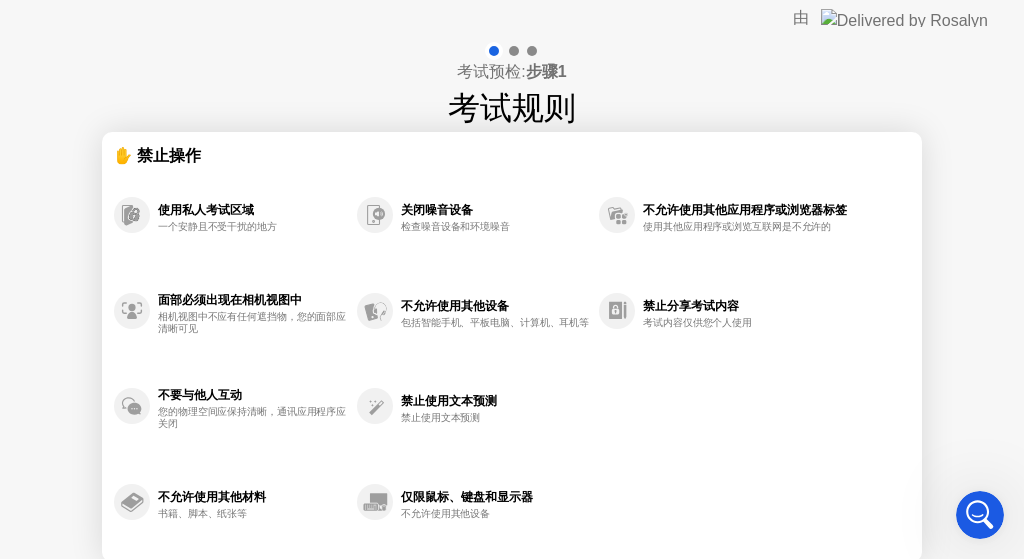 drag, startPoint x: 914, startPoint y: 350, endPoint x: 919, endPoint y: 303, distance: 47.26521 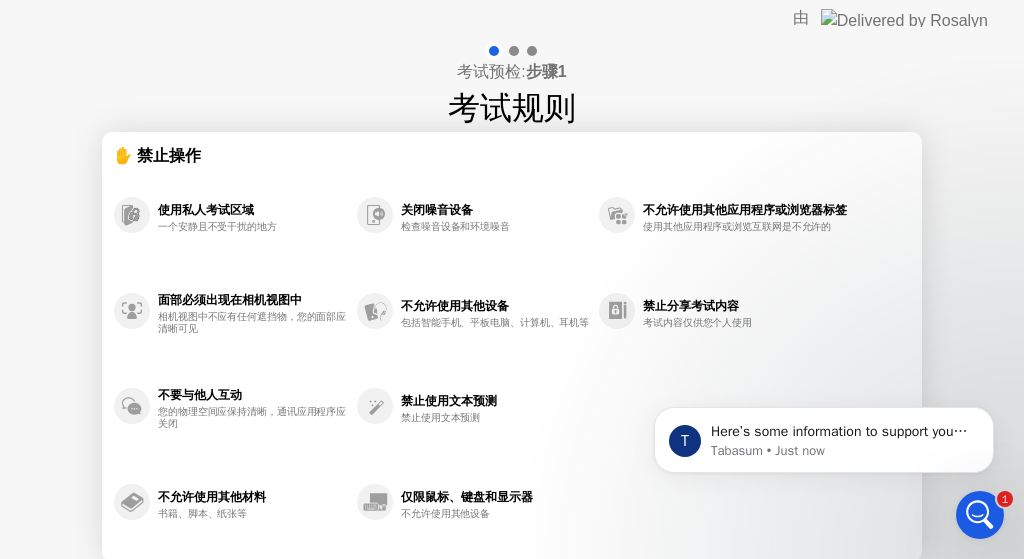 scroll, scrollTop: 0, scrollLeft: 0, axis: both 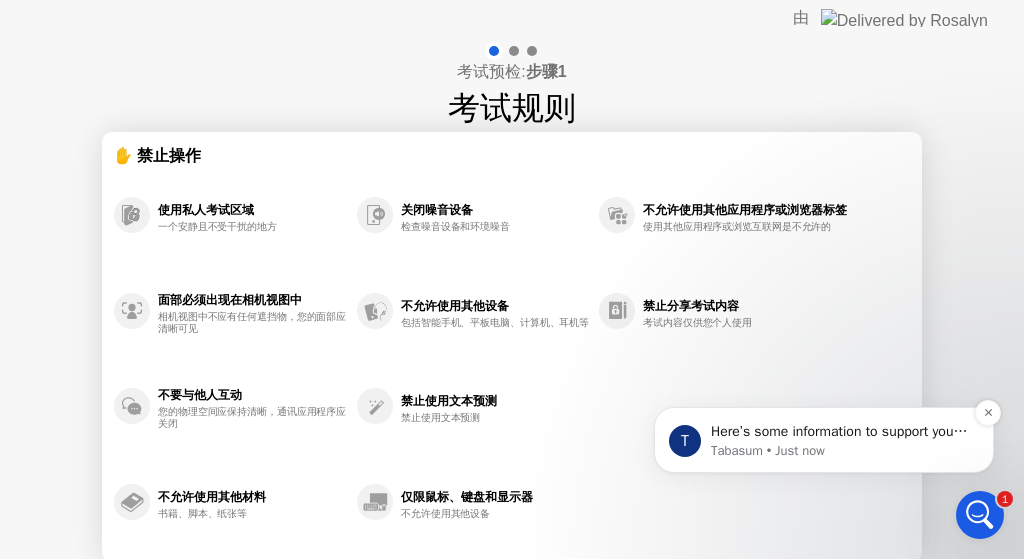 click on "Here’s some information to support you with your issue, please review the article below👇.      Let me know if you have any other questions 🤞" at bounding box center [840, 432] 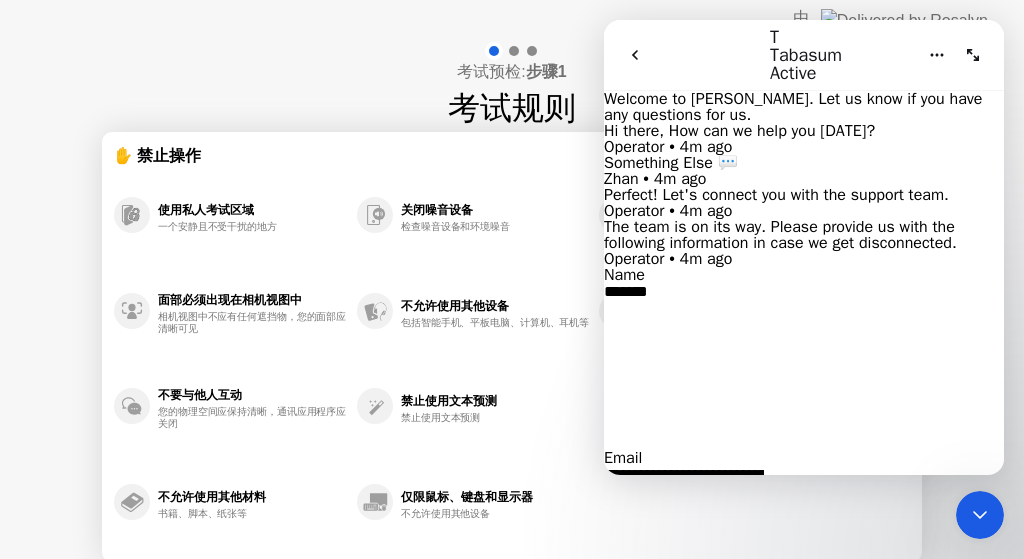 scroll, scrollTop: 2, scrollLeft: 0, axis: vertical 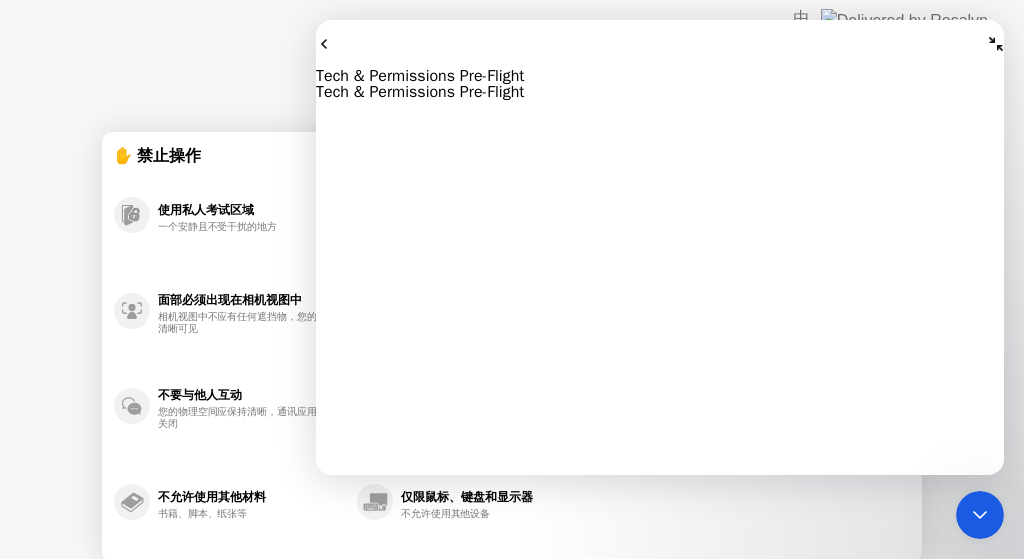 drag, startPoint x: 230, startPoint y: 257, endPoint x: 246, endPoint y: 269, distance: 20 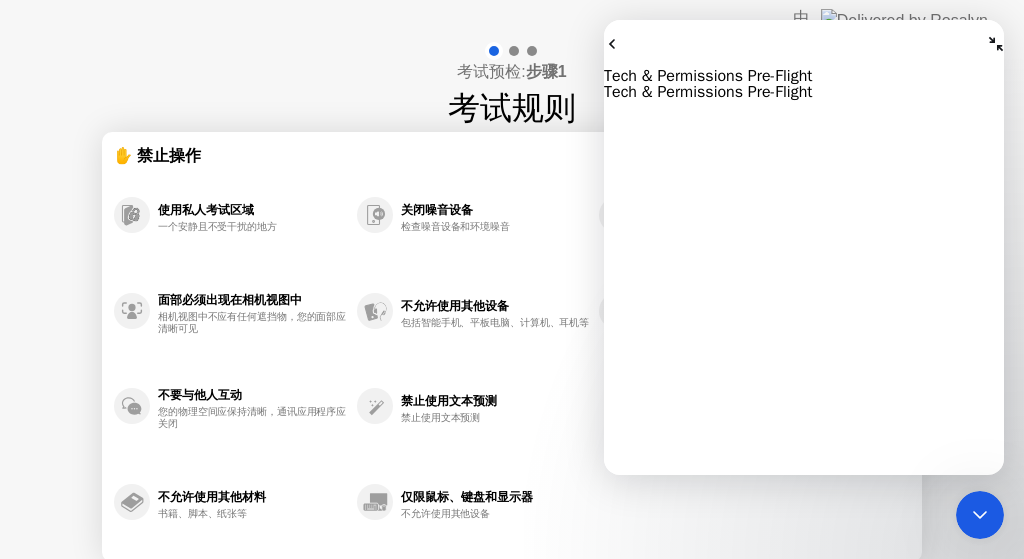 click on "考试预检:  步骤1 考试规则 ✋ 禁止操作 使用私人考试区域 一个安静且不受干扰的地方 面部必须出现在相机视图中 相机视图中不应有任何遮挡物，您的面部应清晰可见 不要与他人互动 您的物理空间应保持清晰，通讯应用程序应关闭 不允许使用其他材料 书籍、脚本、纸张等 关闭噪音设备 检查噪音设备和环境噪音 不允许使用其他设备 包括智能手机、平板电脑、计算机、耳机等 禁止使用文本预测 禁止使用文本预测 仅限鼠标、键盘和显示器 不允许使用其他设备 不允许使用其他应用程序或浏览器标签 使用其他应用程序或浏览互联网是不允许的 禁止分享考试内容 考试内容仅供您个人使用 返回 明白了" 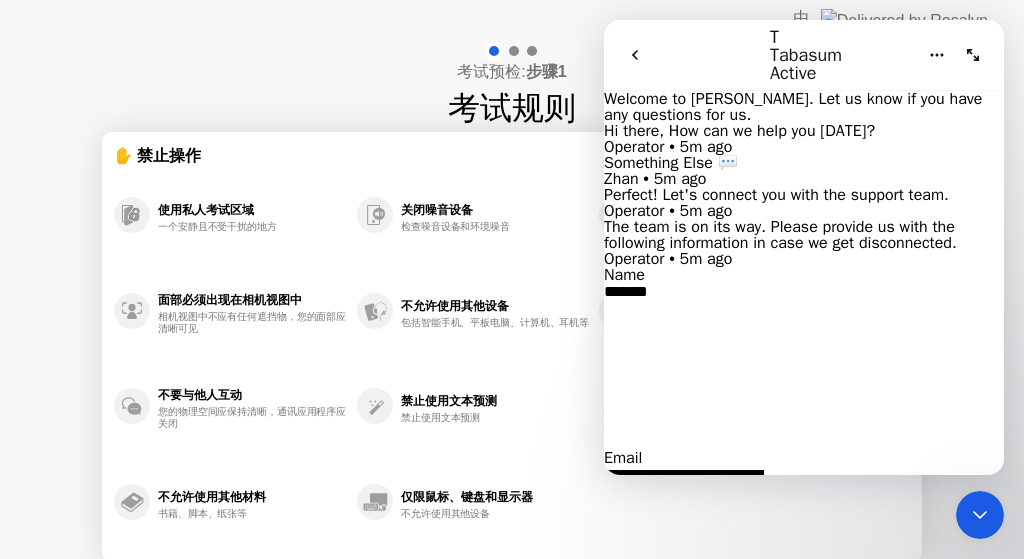 scroll, scrollTop: 890, scrollLeft: 0, axis: vertical 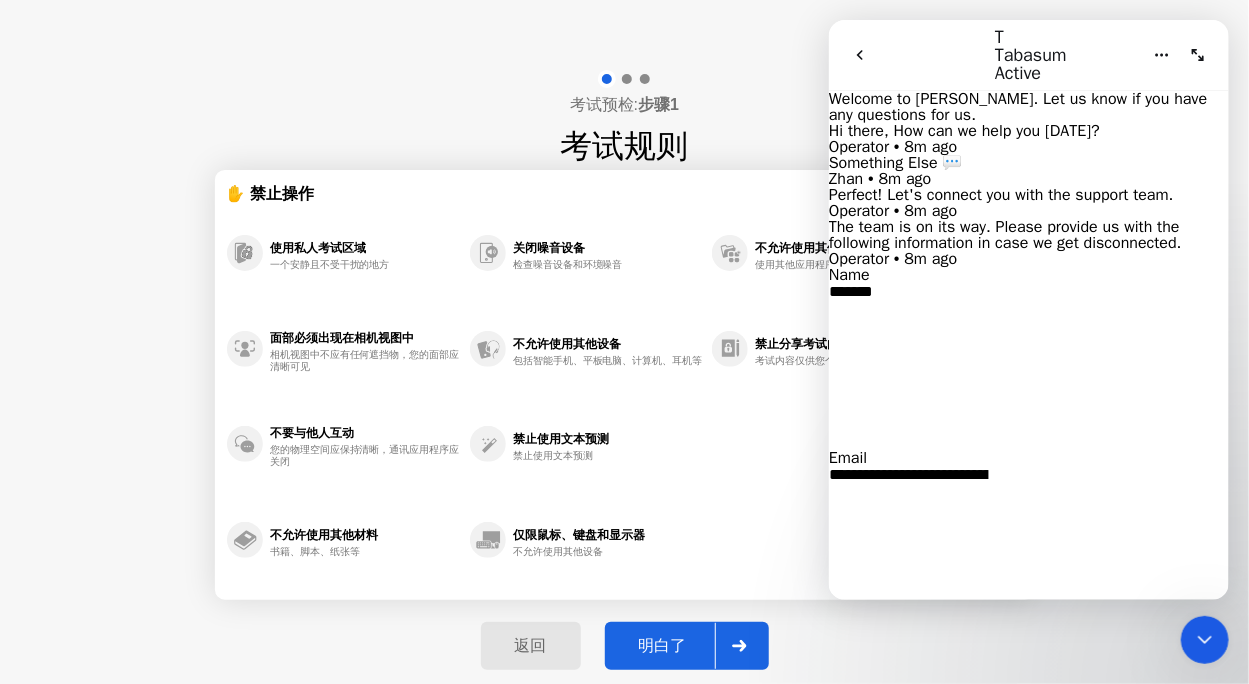 type on "*" 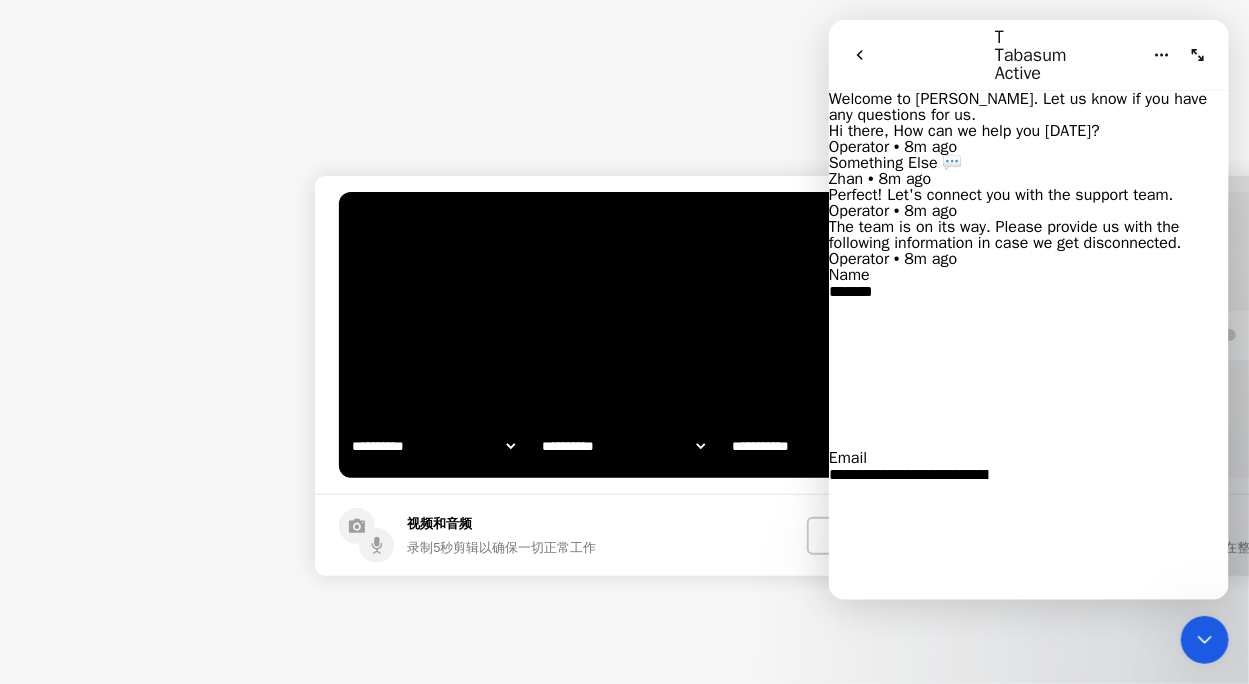 select on "**********" 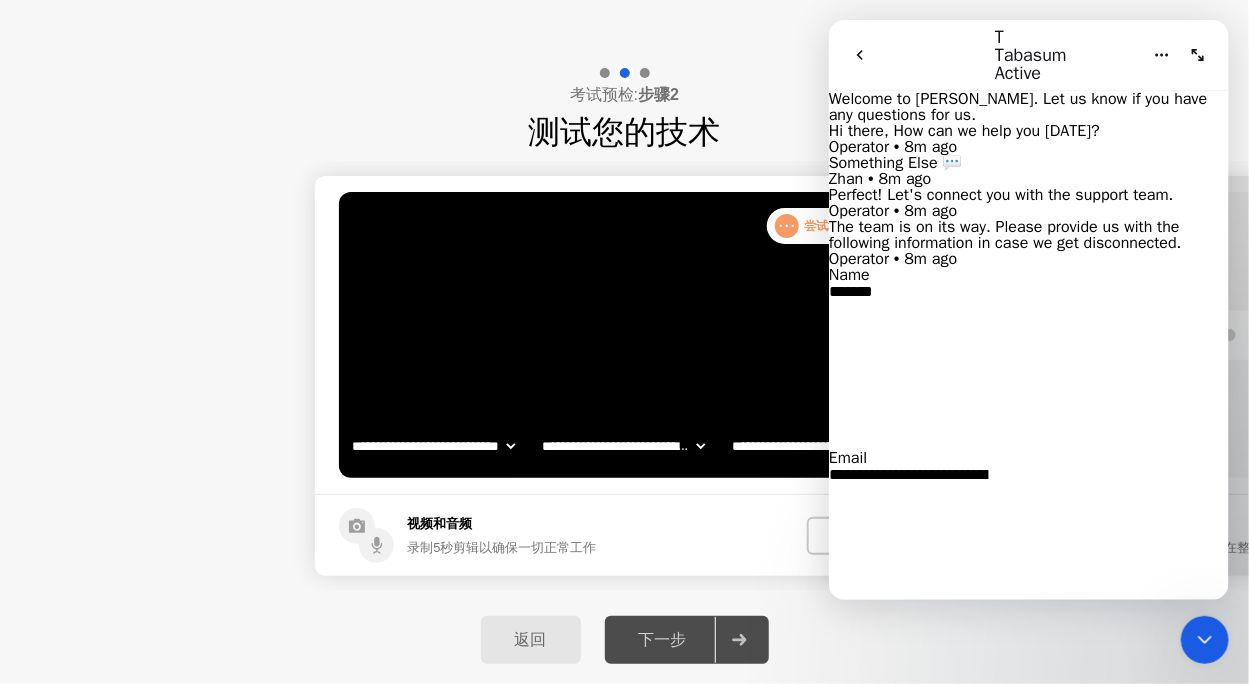 click on "**********" 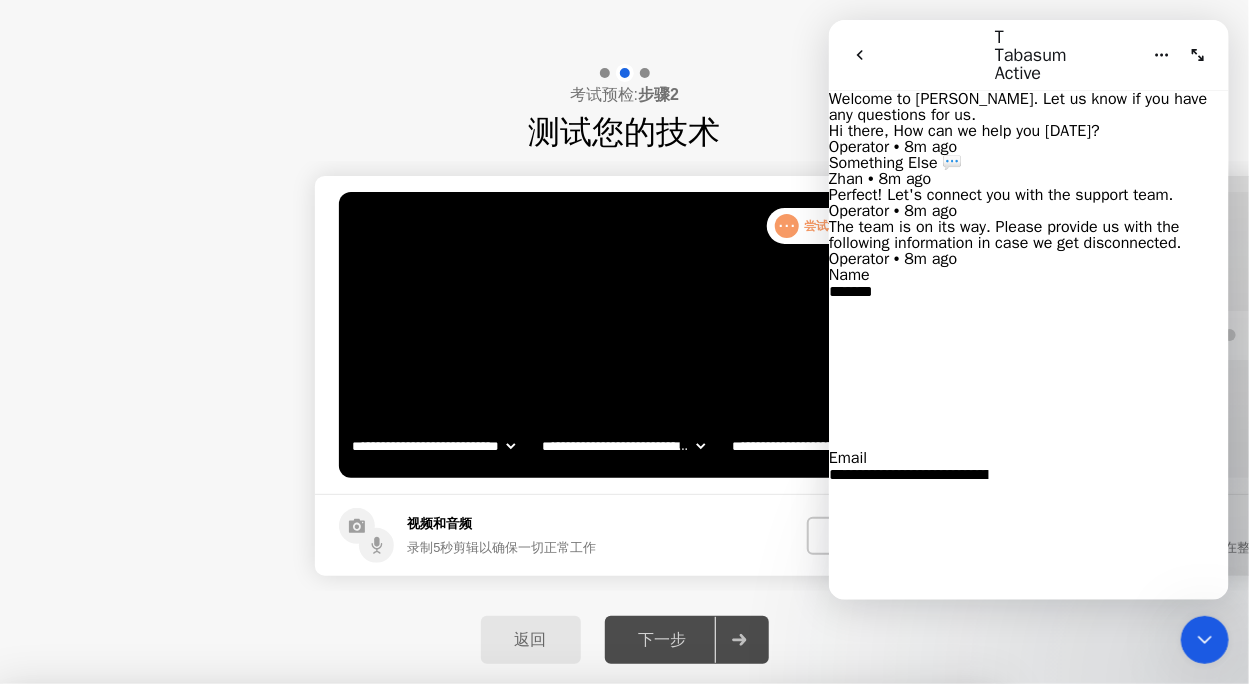 click on "是" at bounding box center [452, 796] 